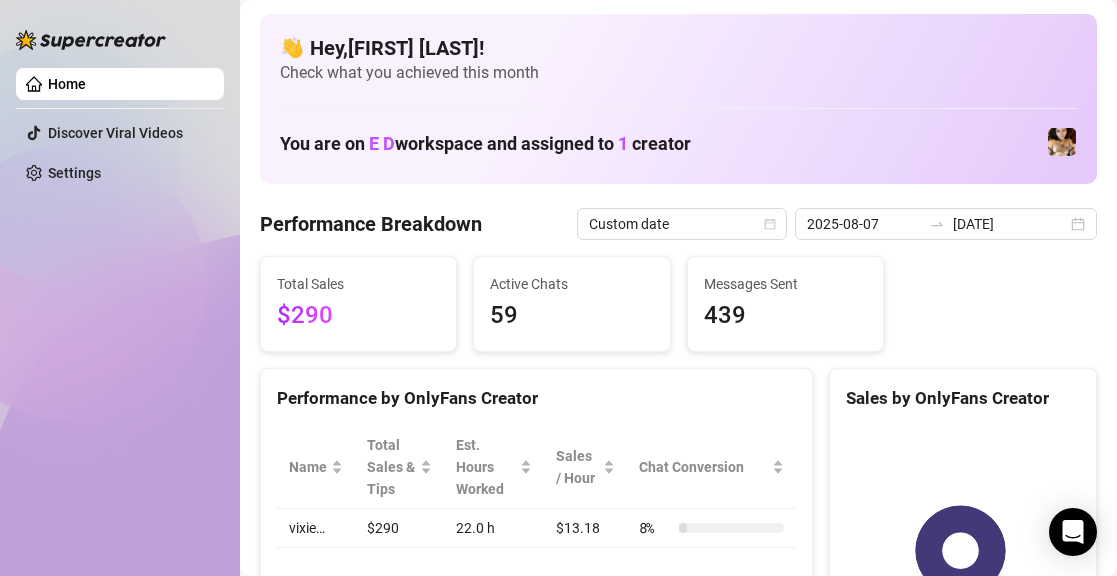 scroll, scrollTop: 0, scrollLeft: 0, axis: both 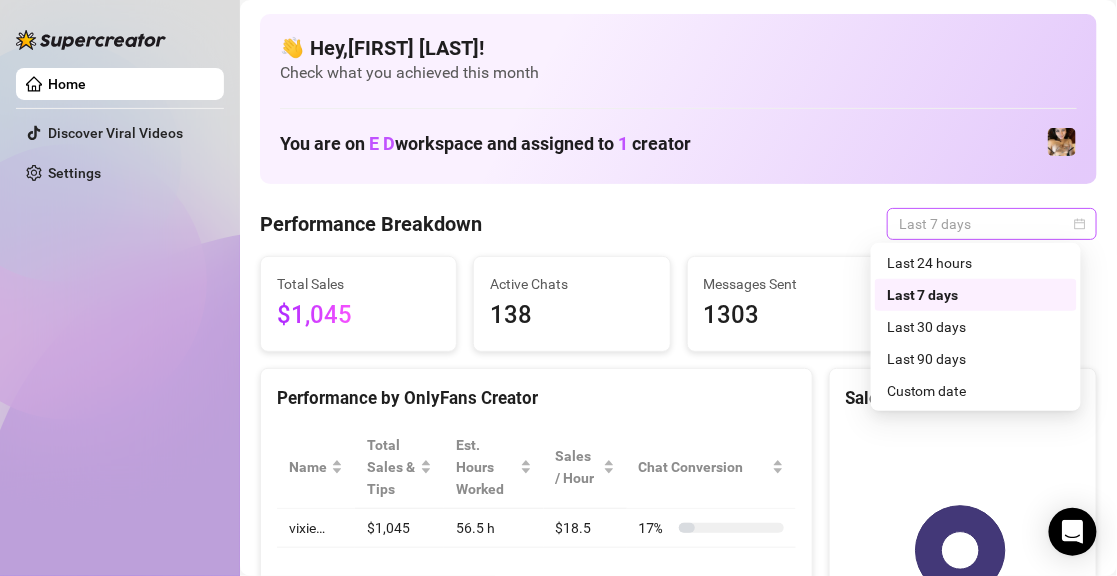 click on "Last 7 days" at bounding box center [992, 224] 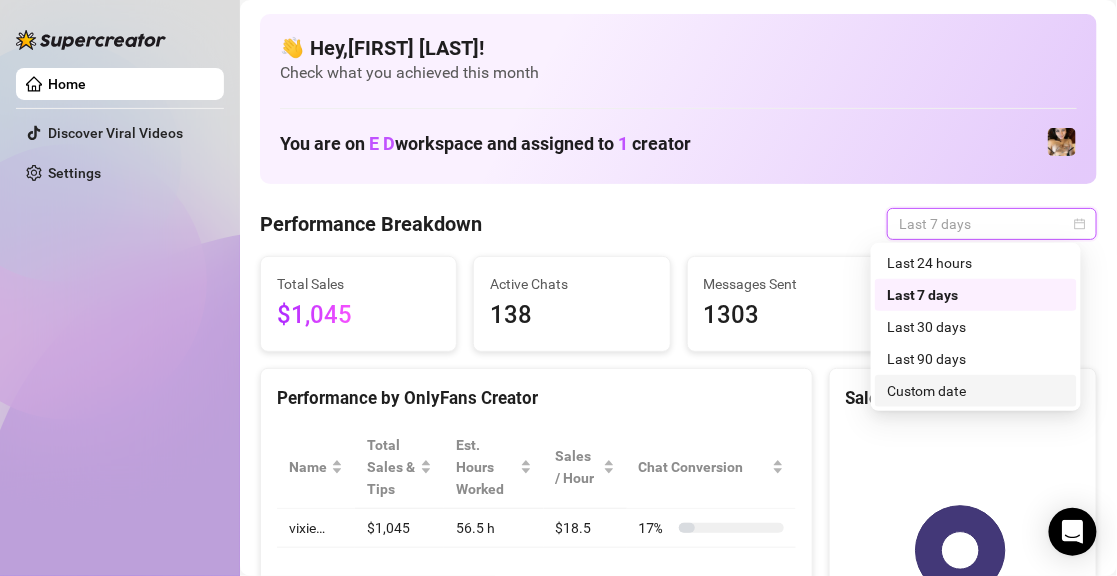 click on "Custom date" at bounding box center [976, 391] 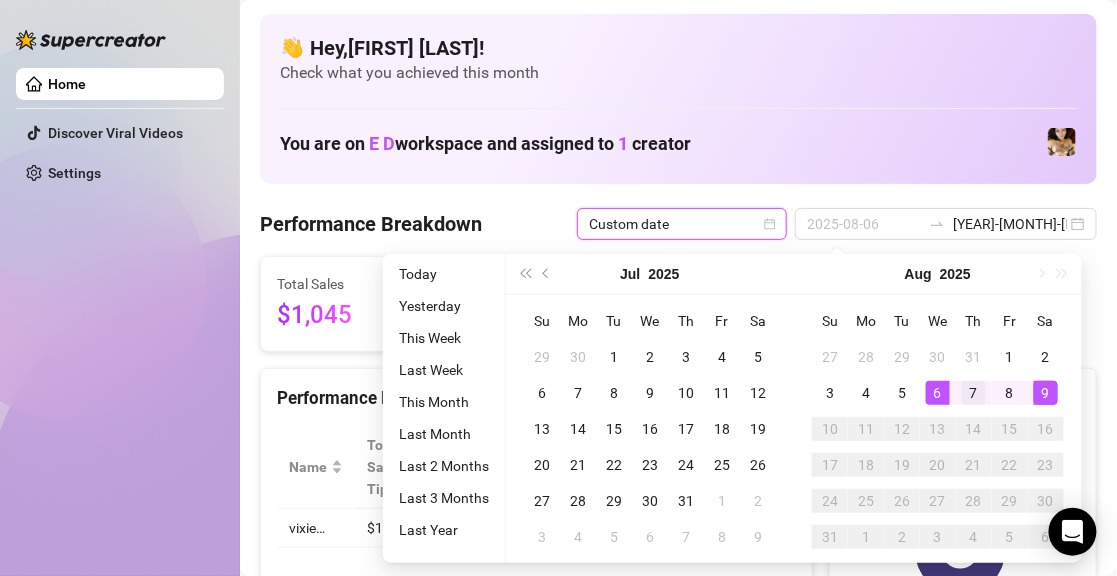 type on "2025-08-07" 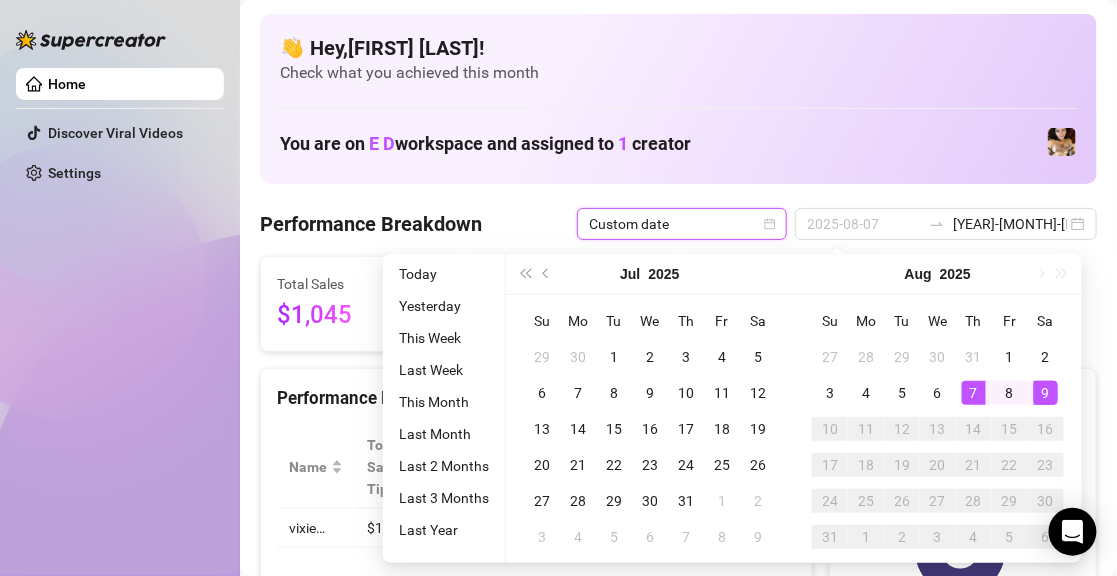 click on "7" at bounding box center [974, 393] 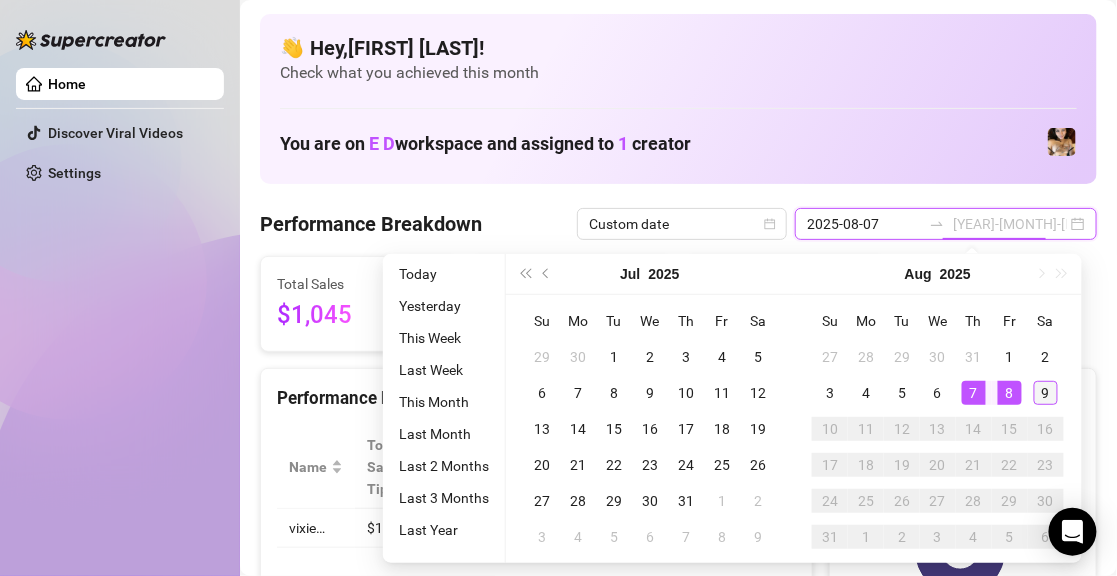 type on "[DATE]" 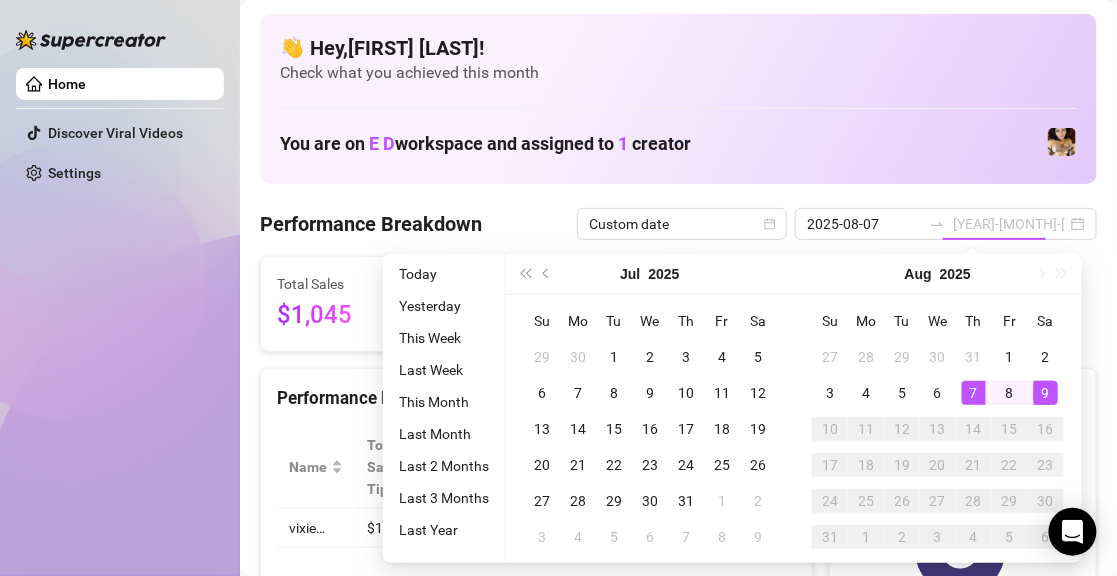 click on "9" at bounding box center (1046, 393) 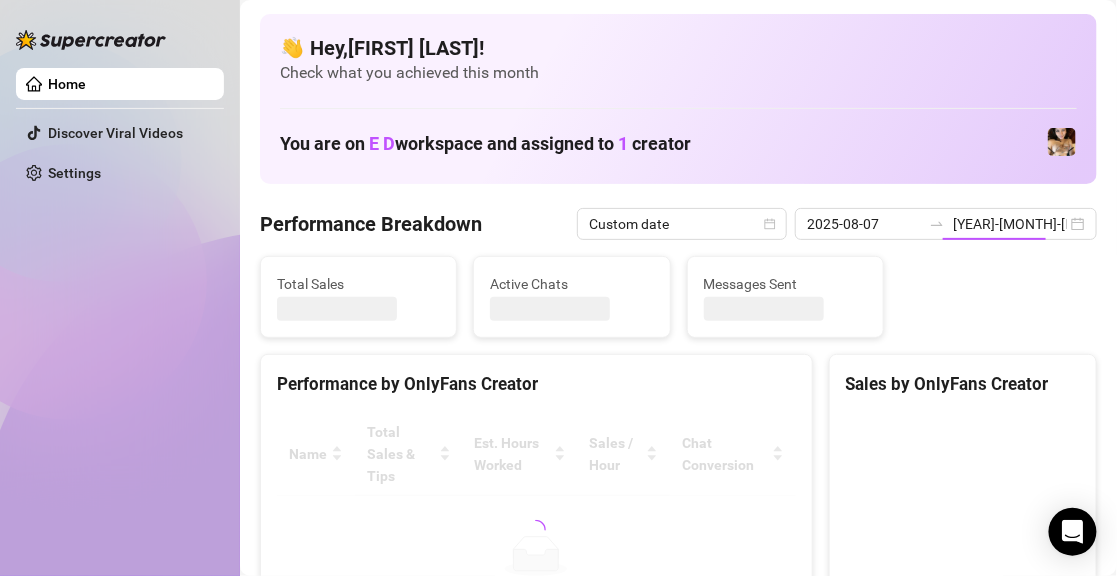 type on "2025-08-07" 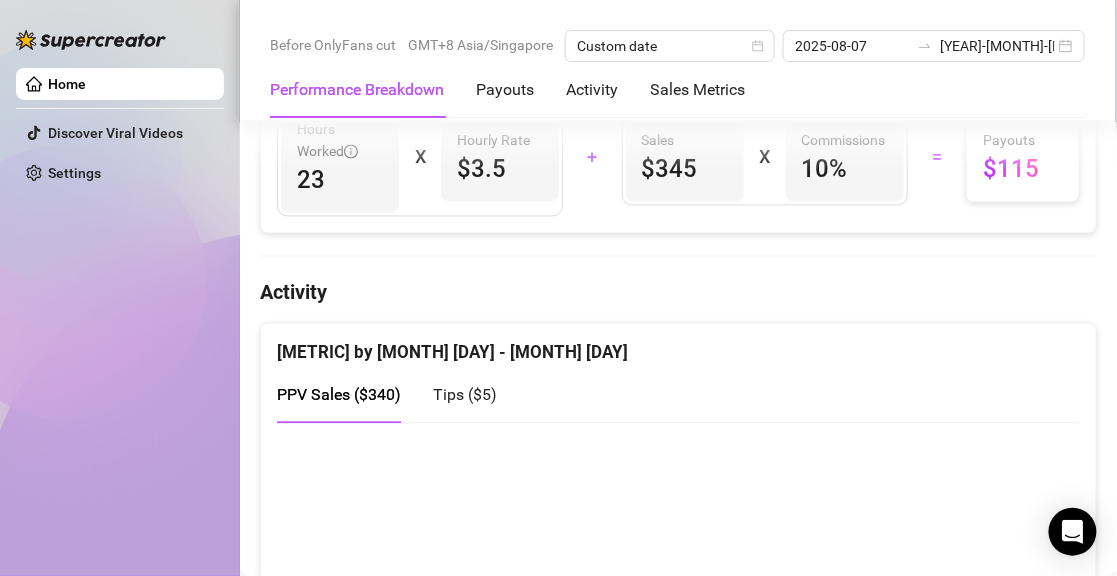 scroll, scrollTop: 1000, scrollLeft: 0, axis: vertical 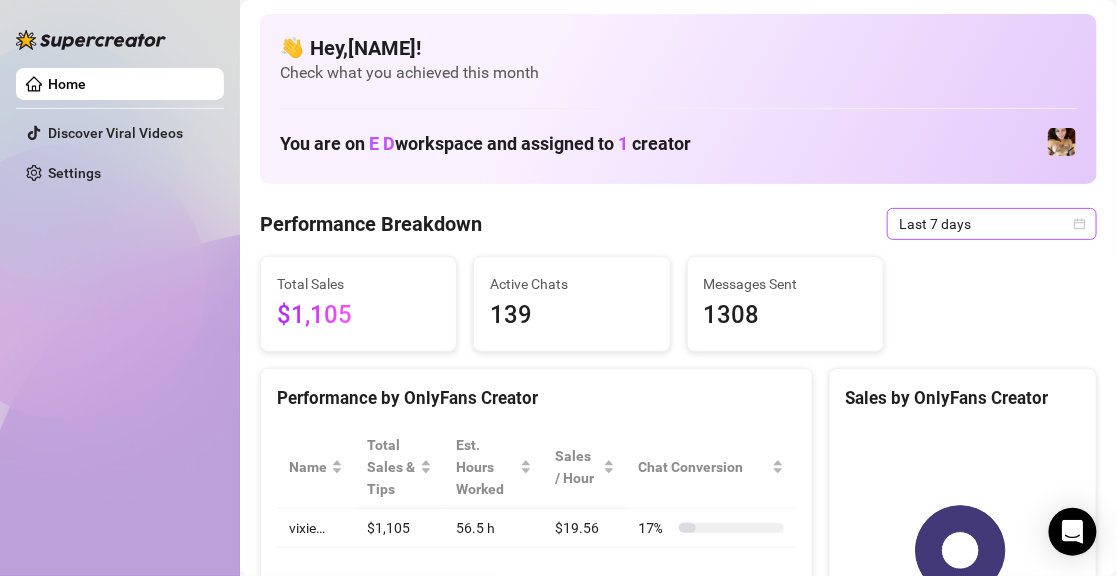 click on "Last 7 days" at bounding box center (992, 224) 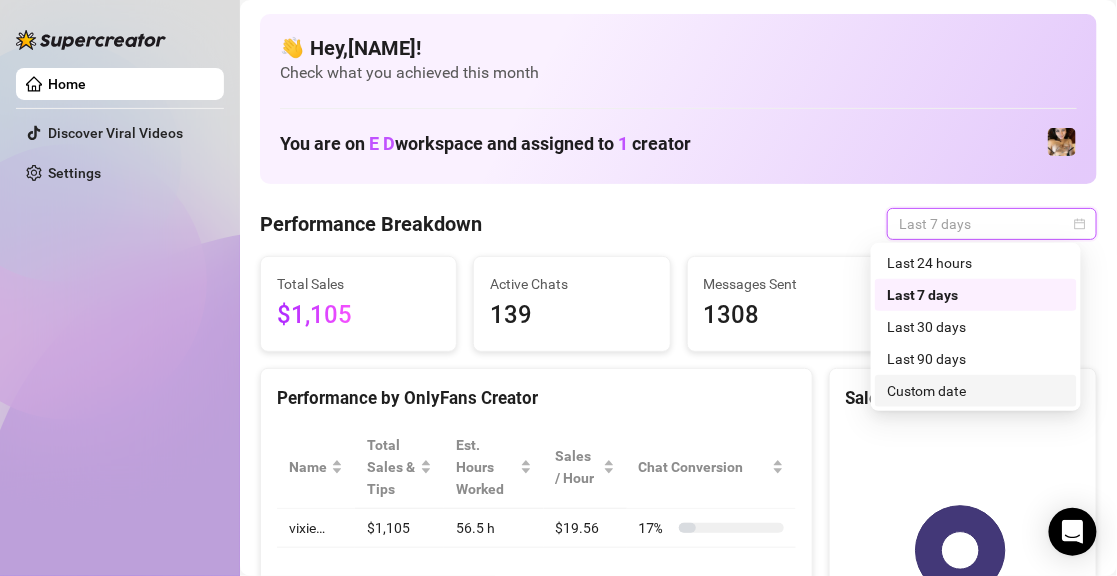 click on "Custom date" at bounding box center [976, 391] 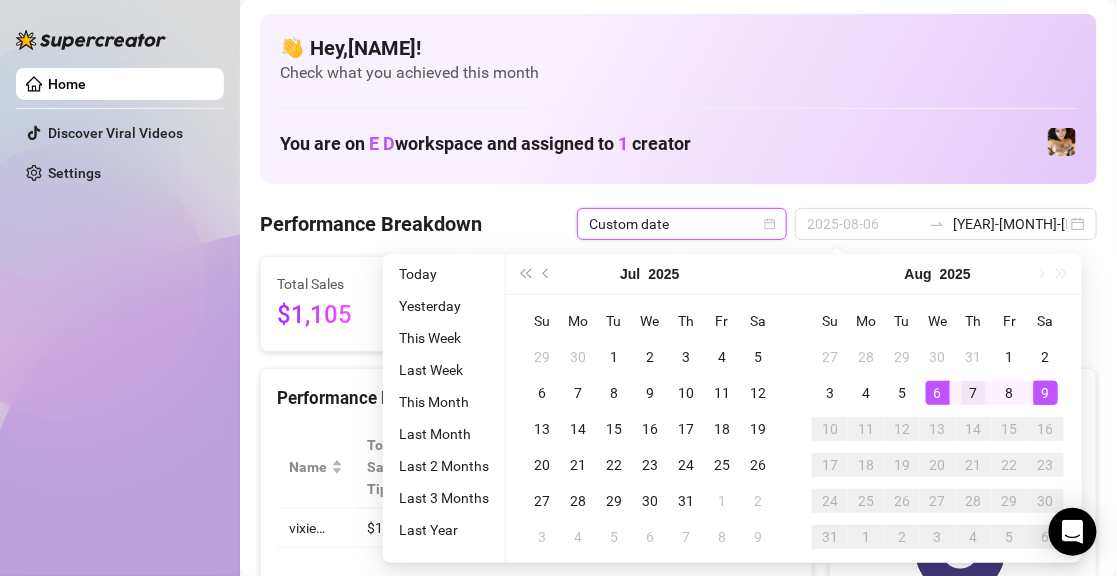 type on "2025-08-07" 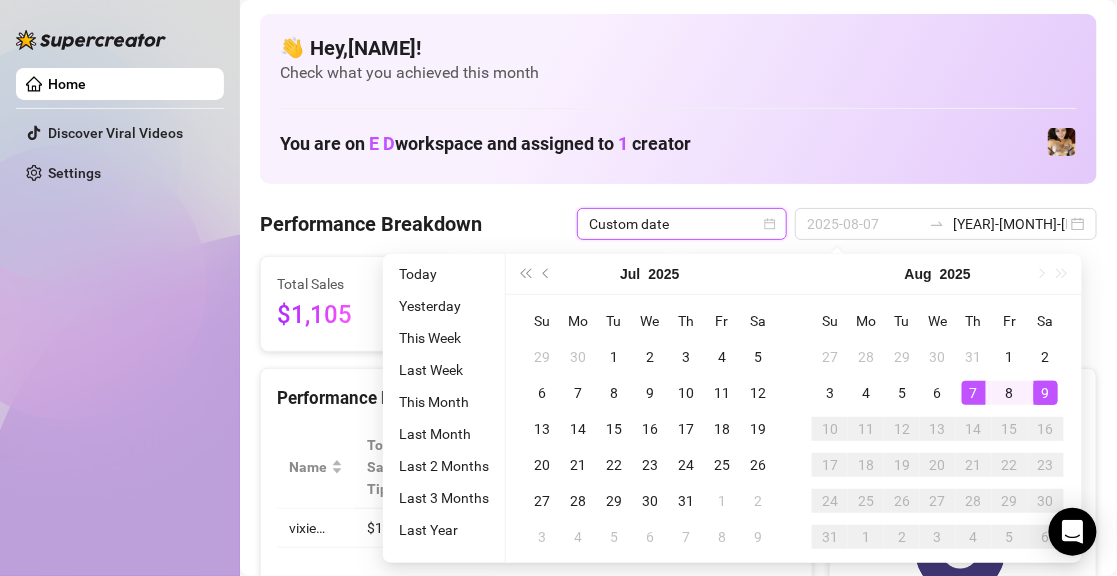 click on "7" at bounding box center [974, 393] 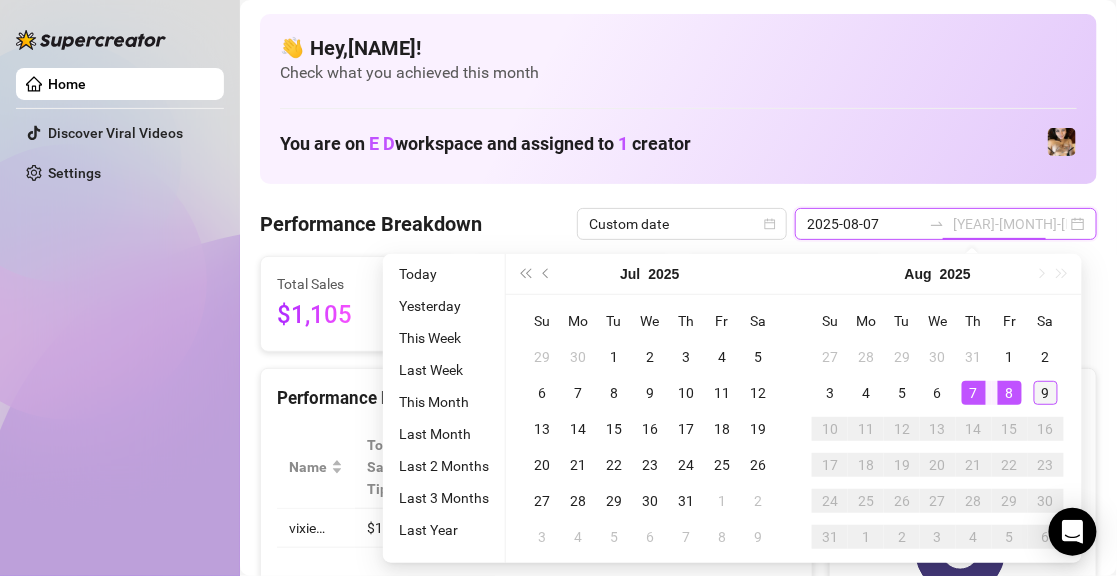 type on "[DATE]" 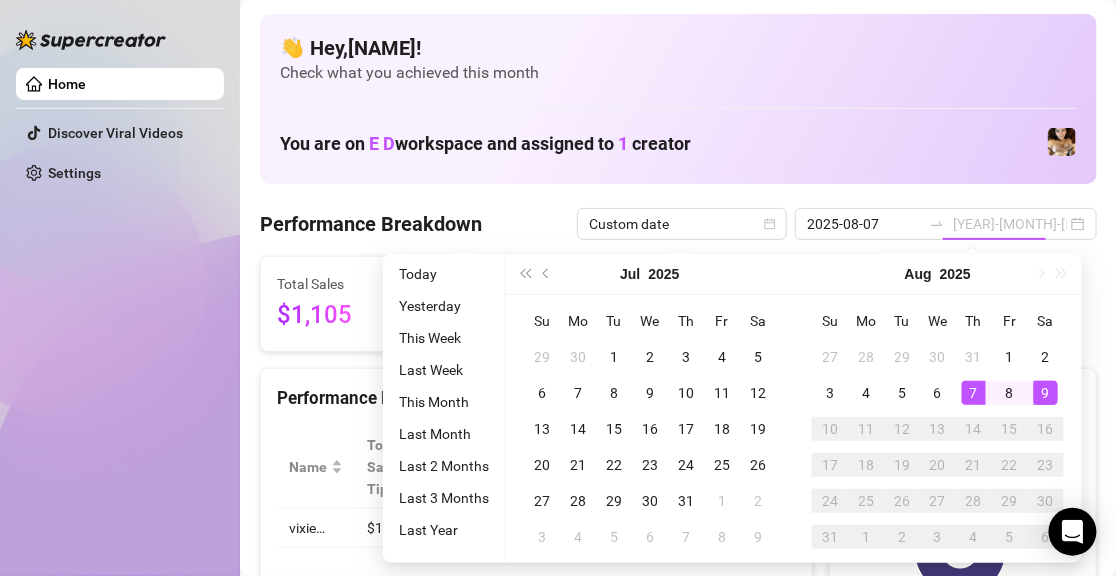 click on "9" at bounding box center (1046, 393) 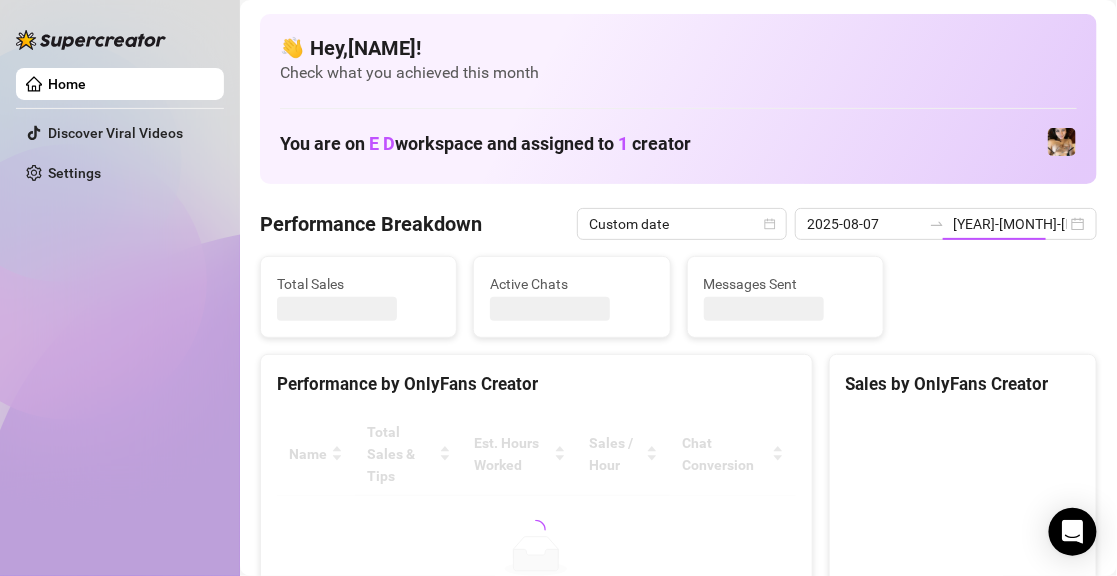 type on "2025-08-07" 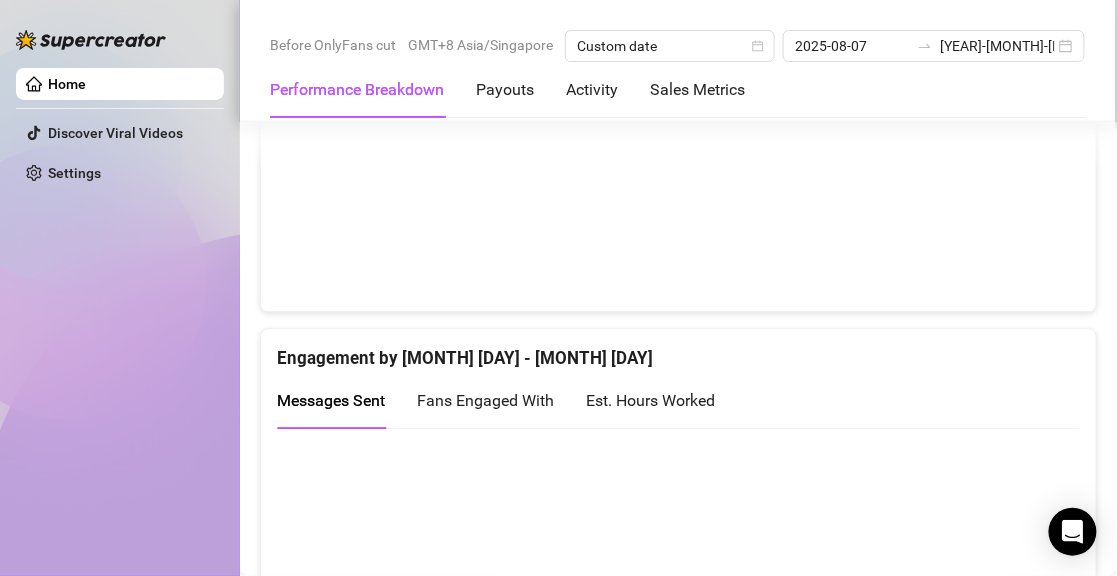 scroll, scrollTop: 1200, scrollLeft: 0, axis: vertical 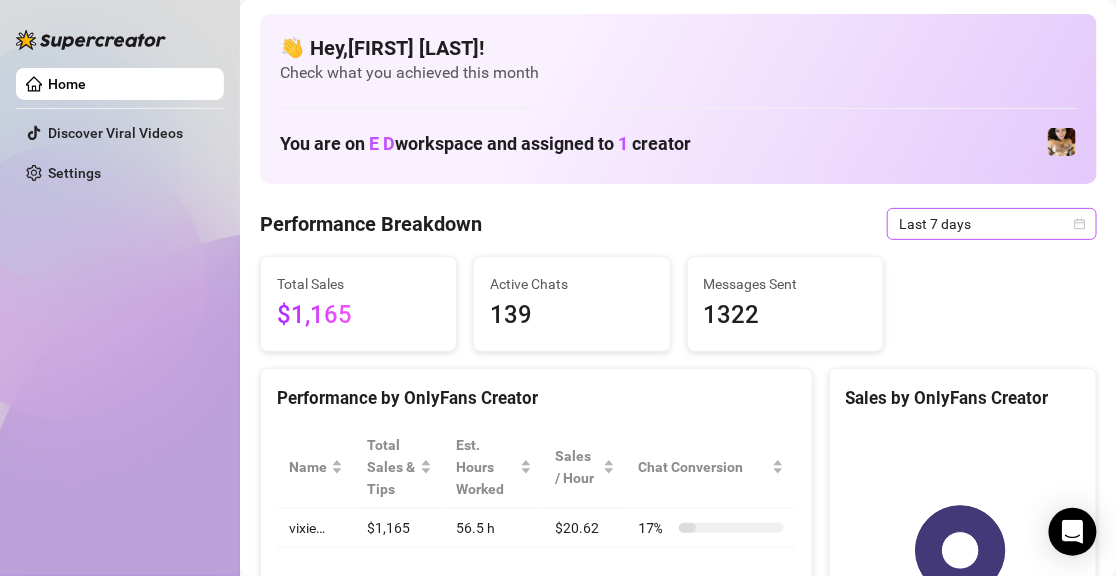 click on "Last 7 days" at bounding box center [992, 224] 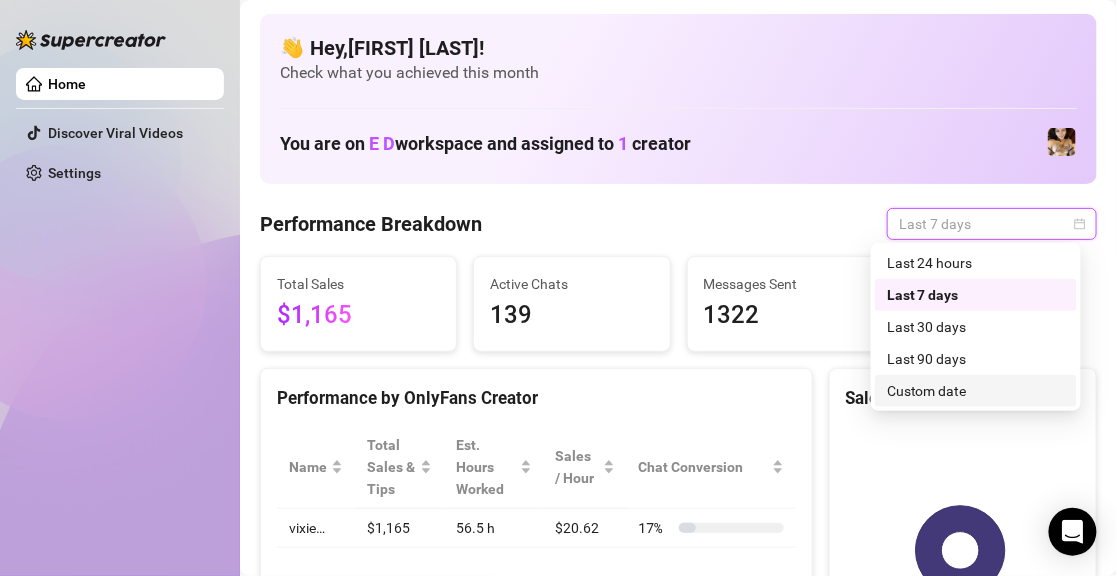 click on "Custom date" at bounding box center [976, 391] 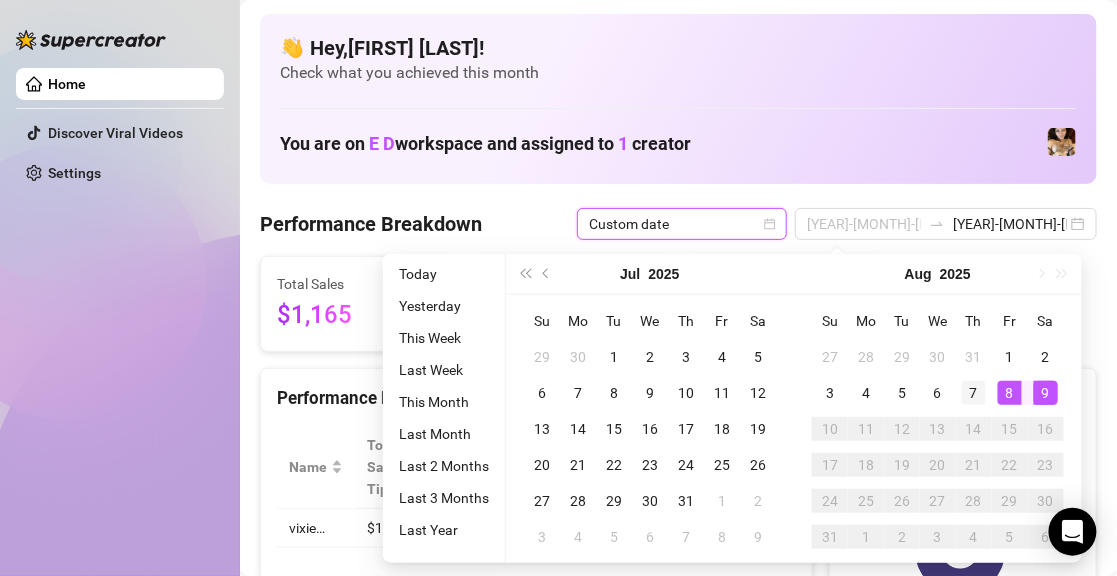 type on "2025-08-07" 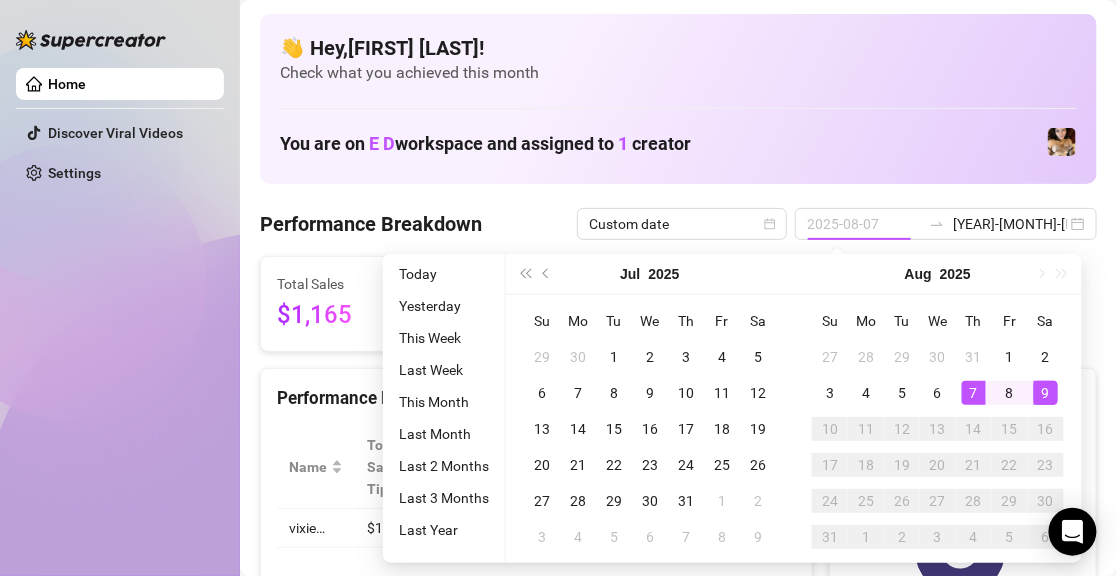 click on "7" at bounding box center [974, 393] 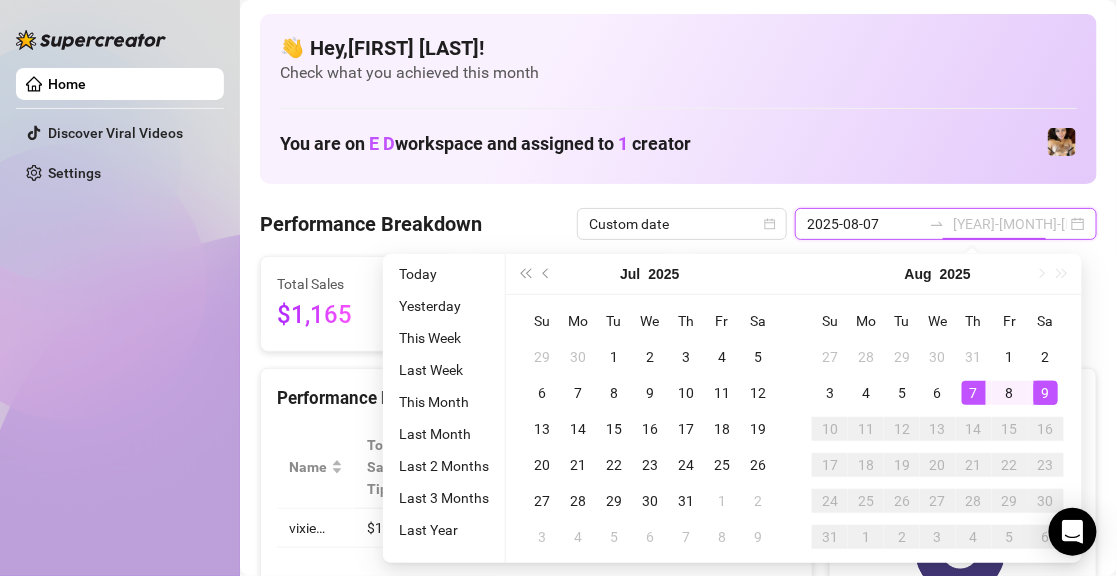 type on "[DATE]" 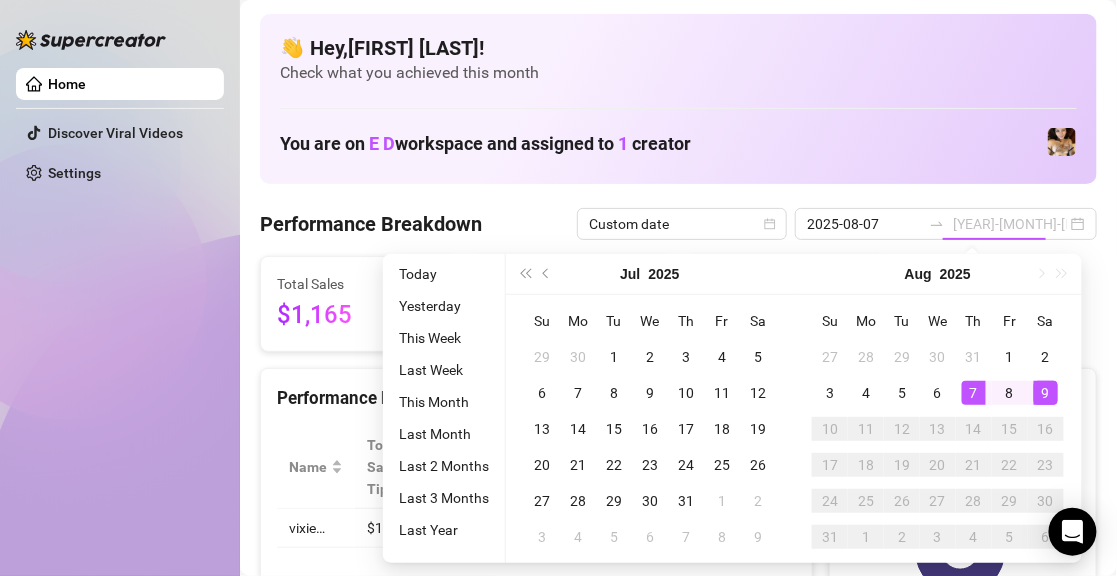 click on "9" at bounding box center (1046, 393) 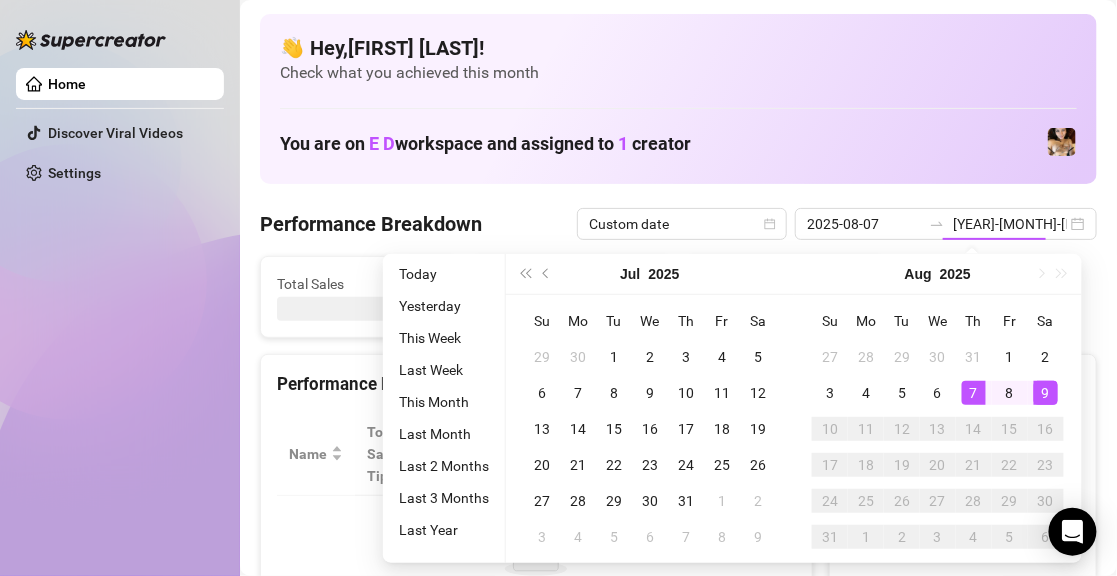 type on "2025-08-07" 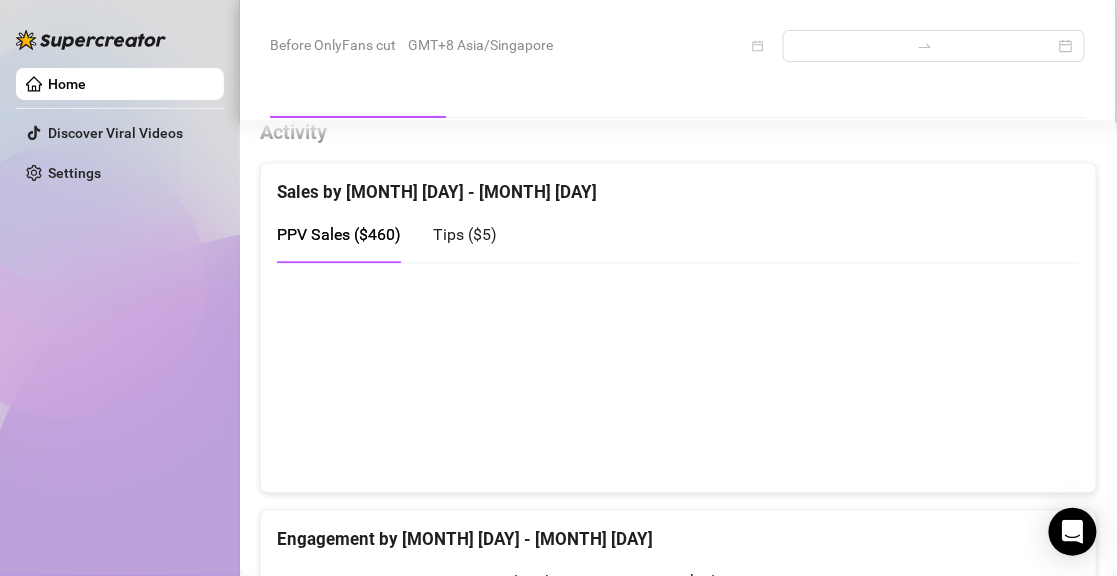 scroll, scrollTop: 900, scrollLeft: 0, axis: vertical 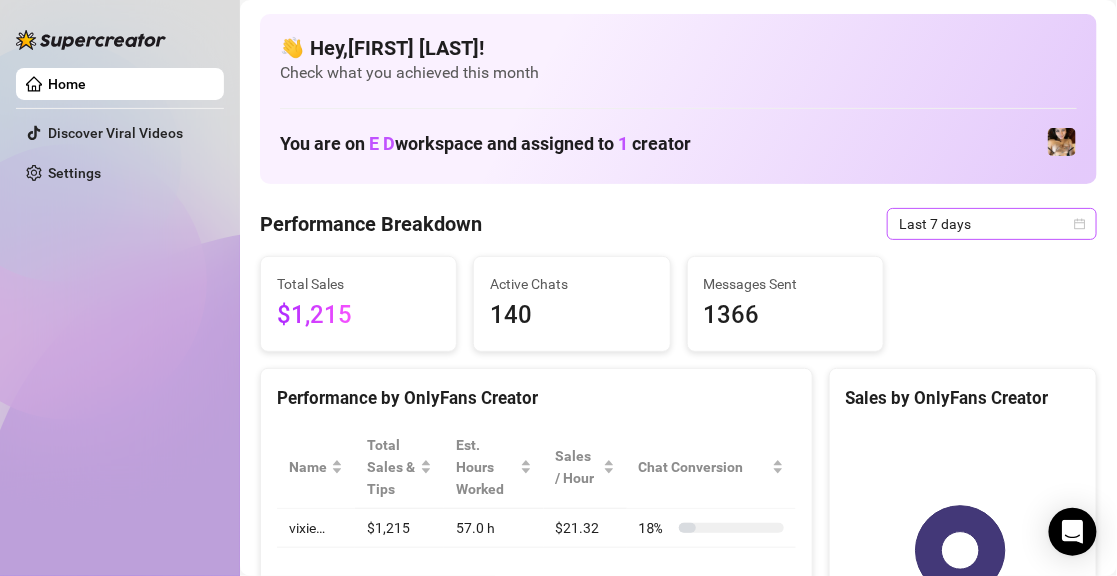 click on "Last 7 days" at bounding box center [992, 224] 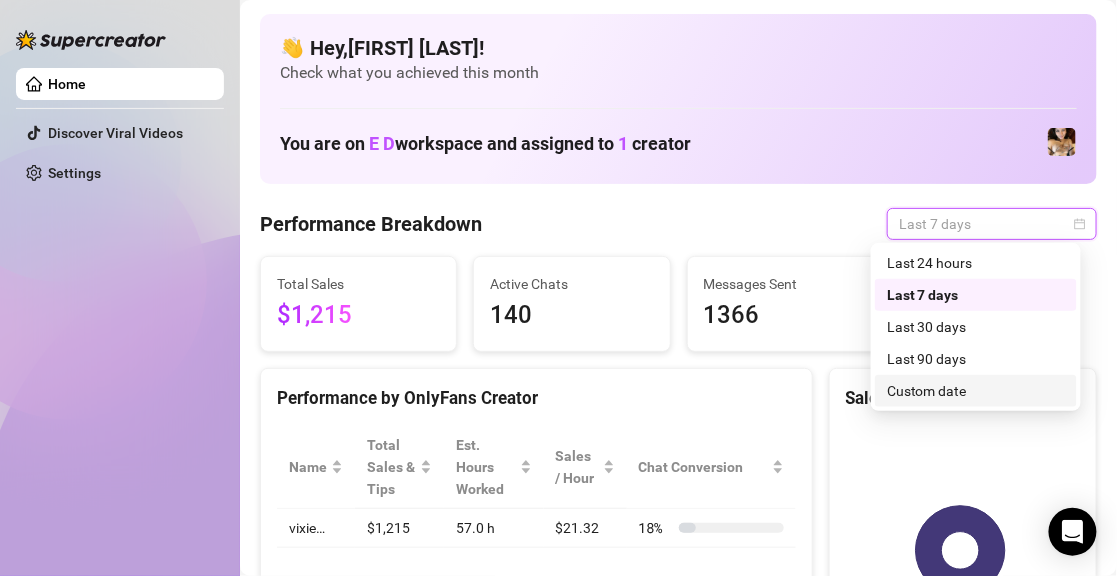 click on "Custom date" at bounding box center [976, 391] 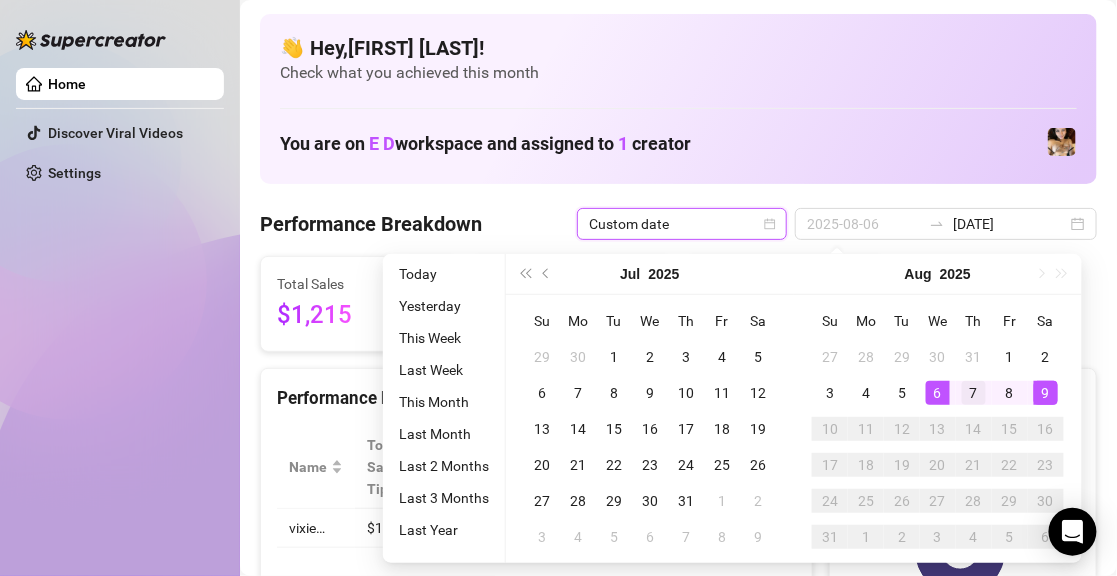 type on "2025-08-07" 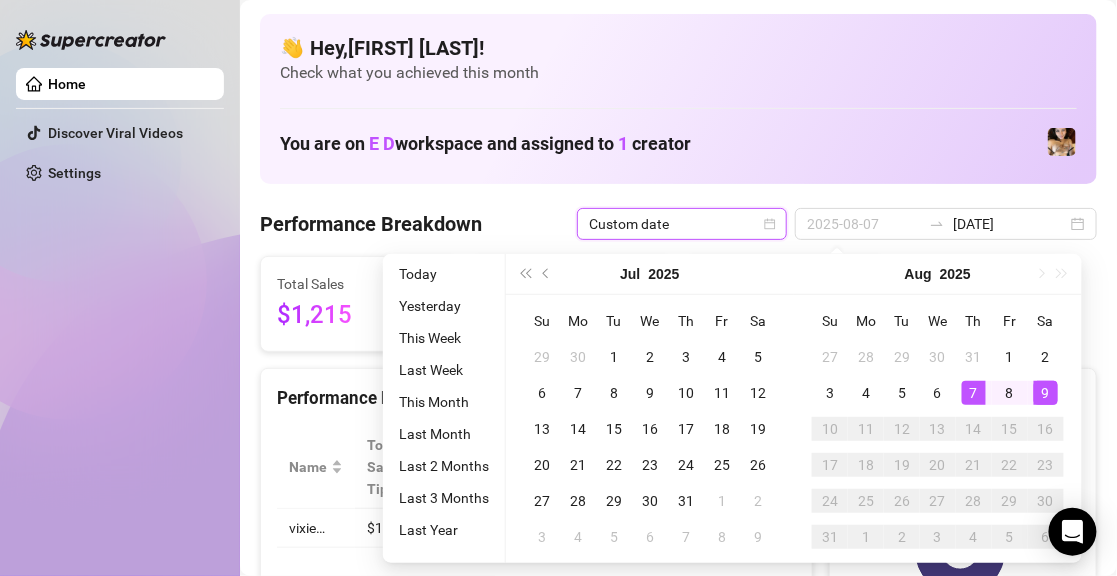 click on "7" at bounding box center (974, 393) 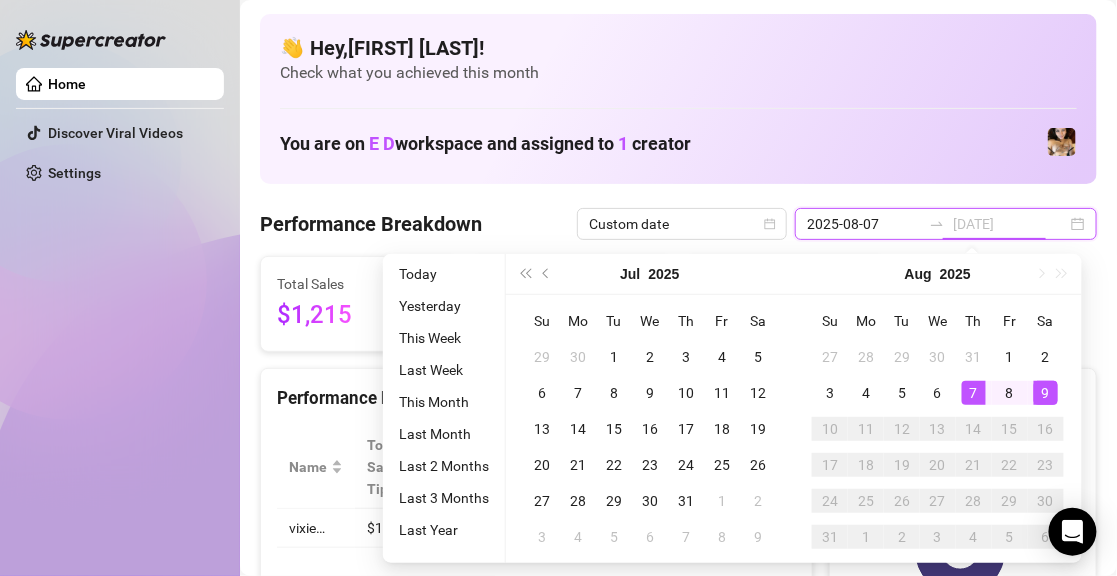 type on "2025-08-09" 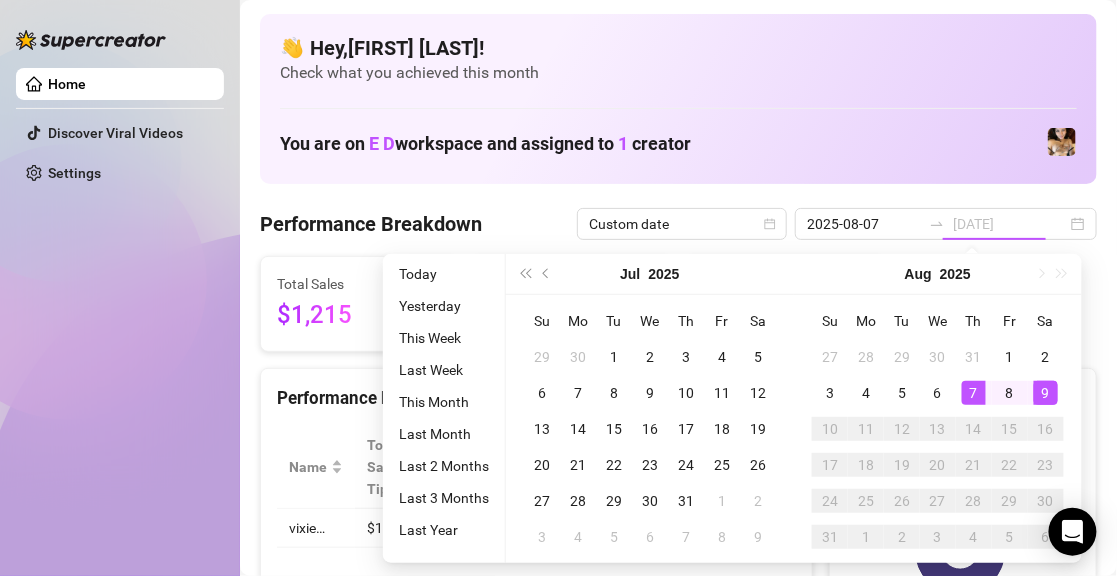 click on "9" at bounding box center (1046, 393) 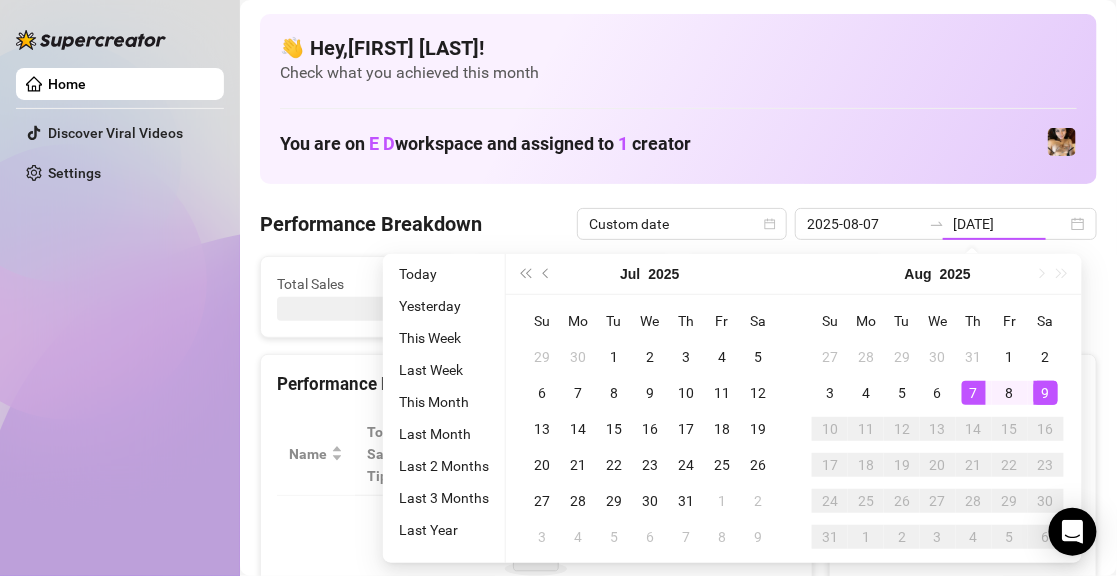 type on "2025-08-07" 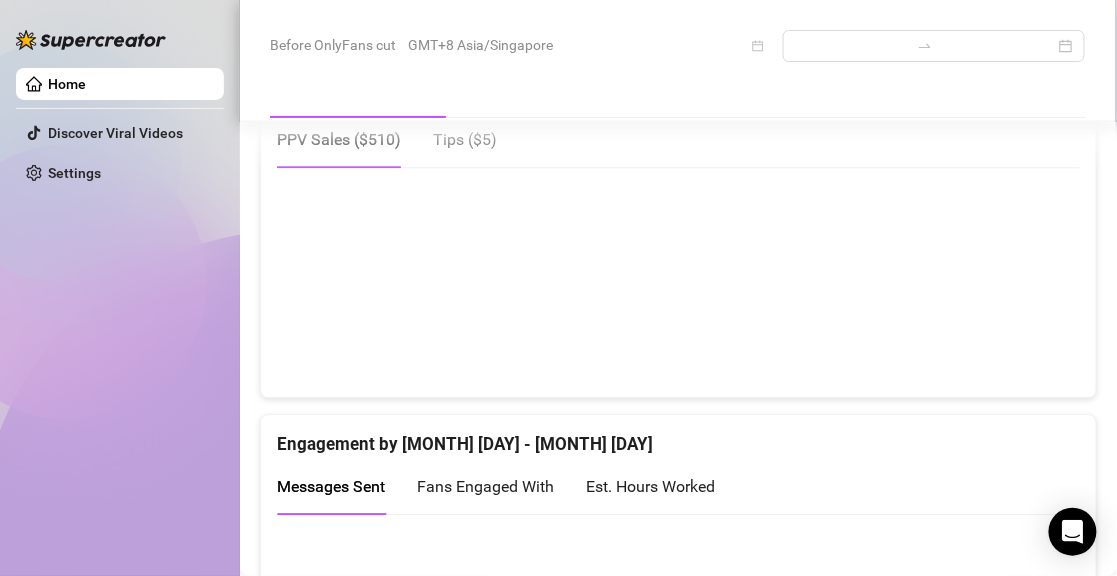 scroll, scrollTop: 1000, scrollLeft: 0, axis: vertical 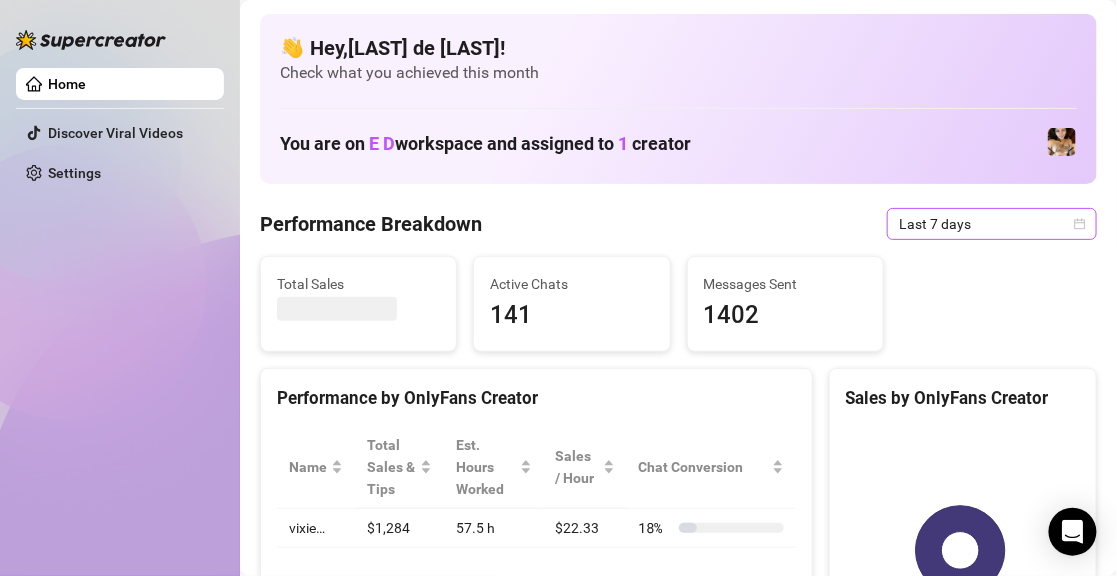 click on "Last 7 days" at bounding box center (992, 224) 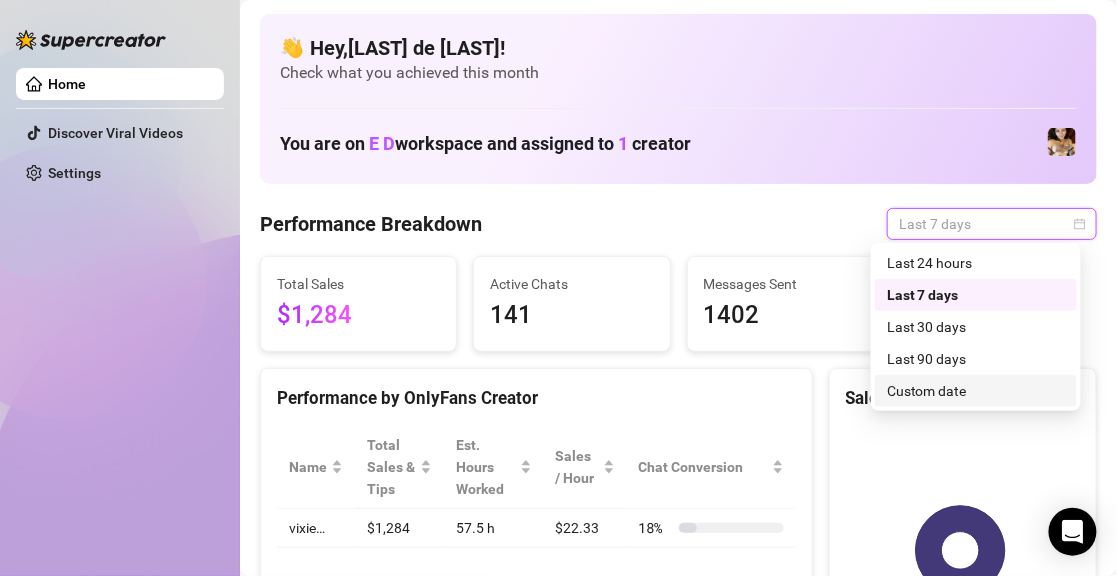 click on "Custom date" at bounding box center (976, 391) 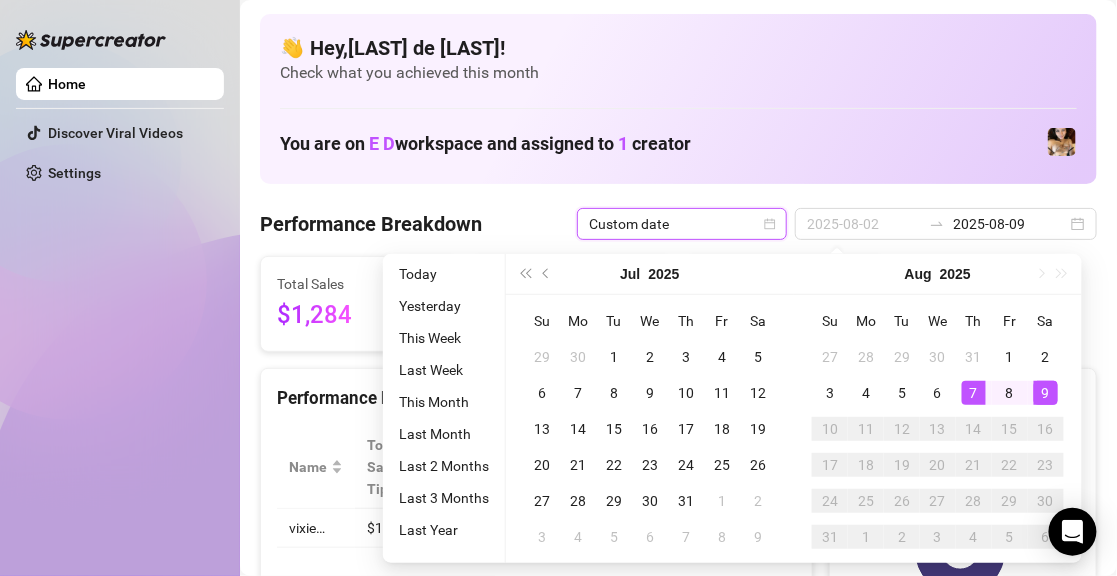 type on "2025-08-07" 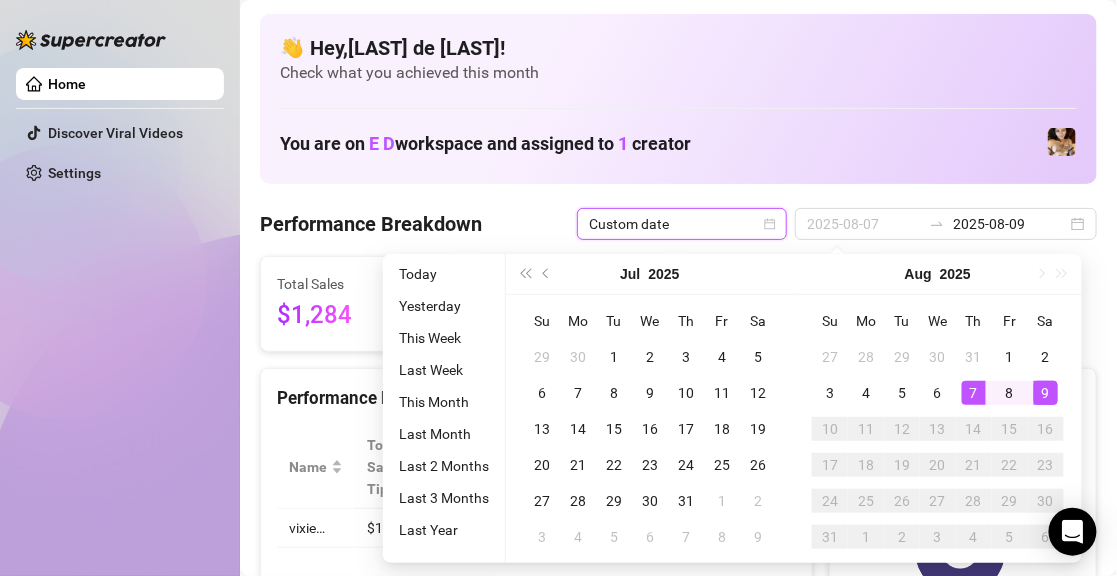 click on "7" at bounding box center [974, 393] 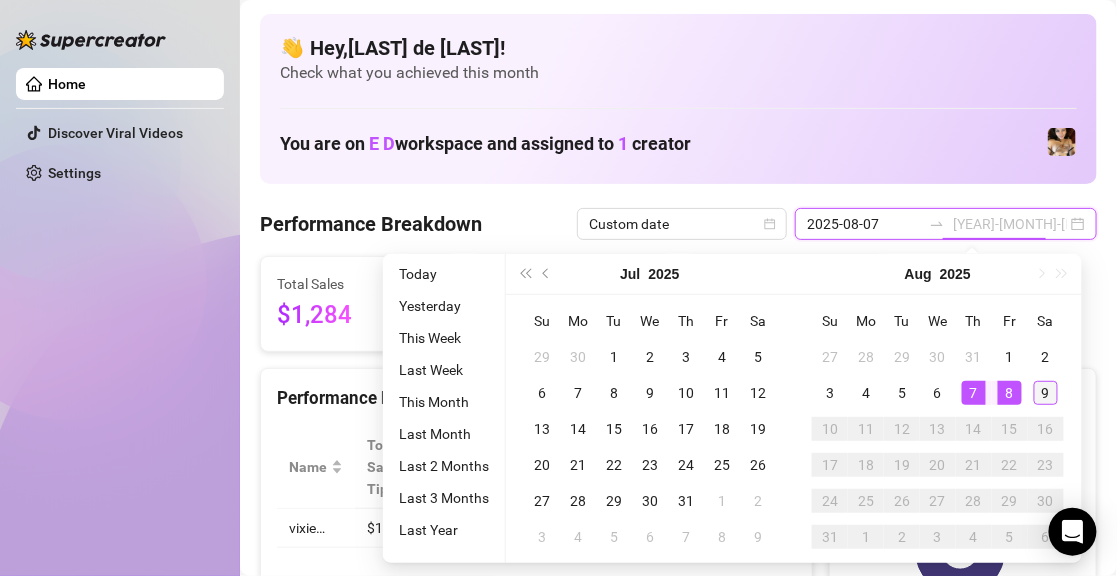type on "2025-08-09" 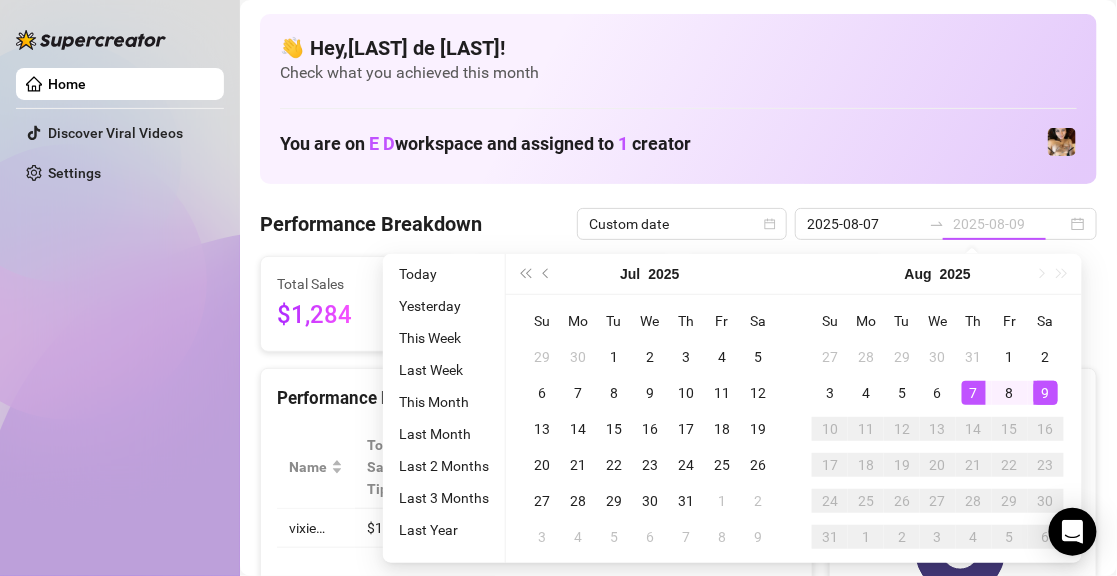 click on "9" at bounding box center (1046, 393) 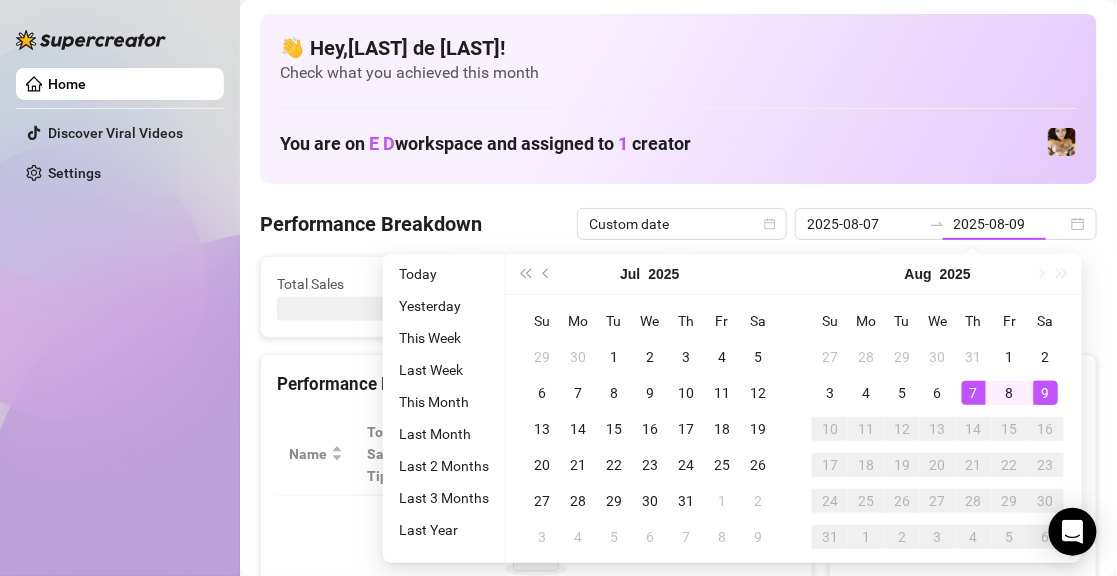 type on "2025-08-07" 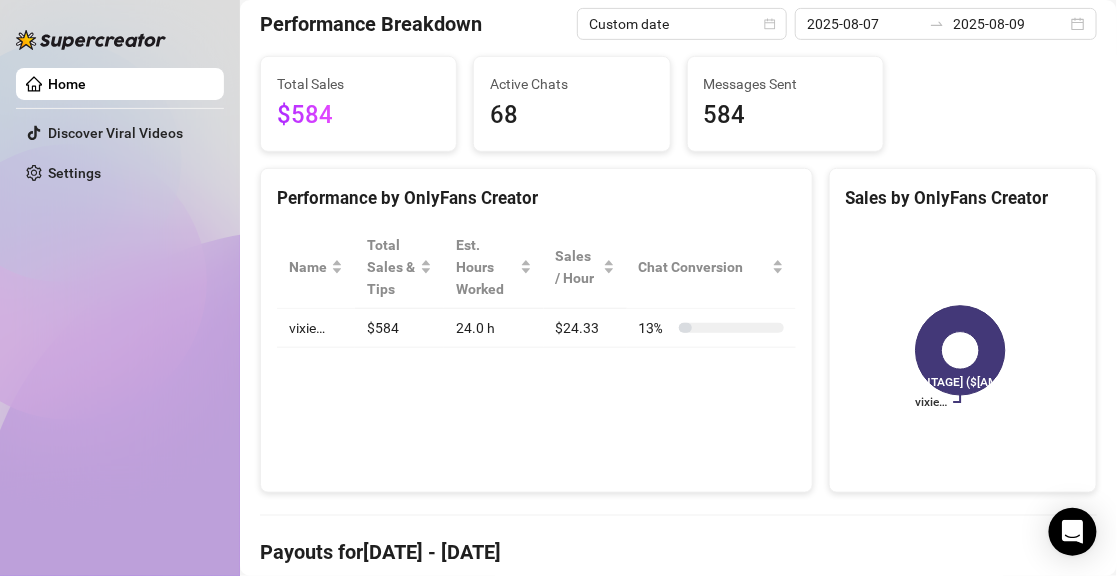 scroll, scrollTop: 0, scrollLeft: 0, axis: both 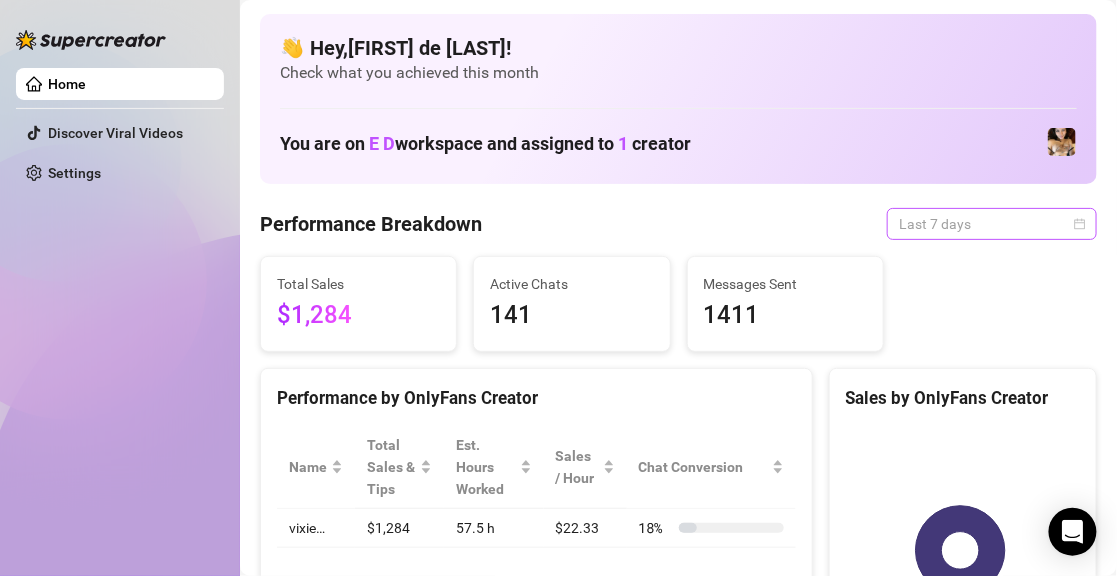 click on "Last 7 days" at bounding box center (992, 224) 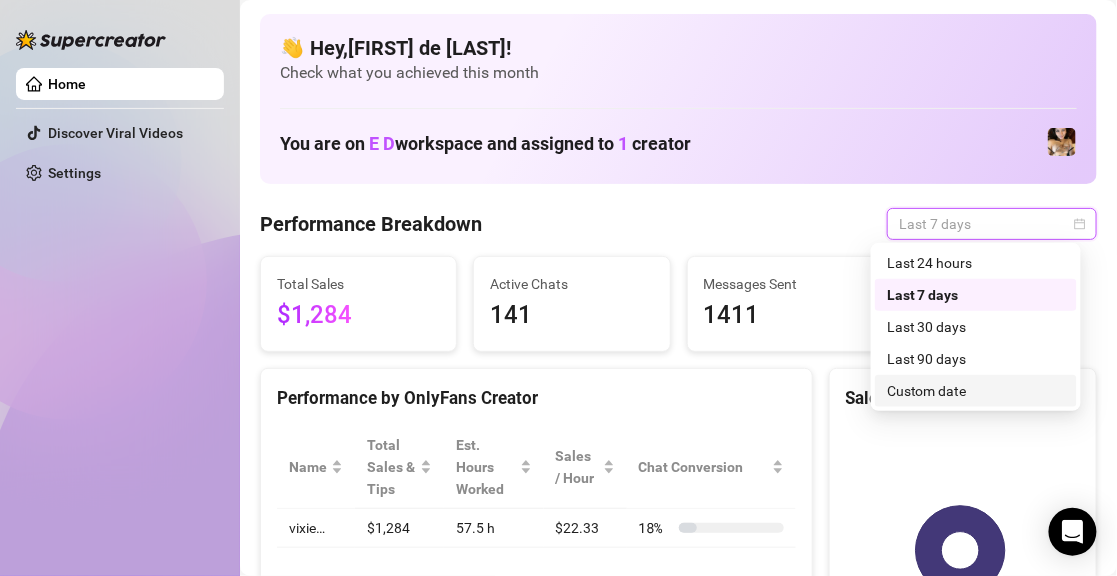 click on "Custom date" at bounding box center [976, 391] 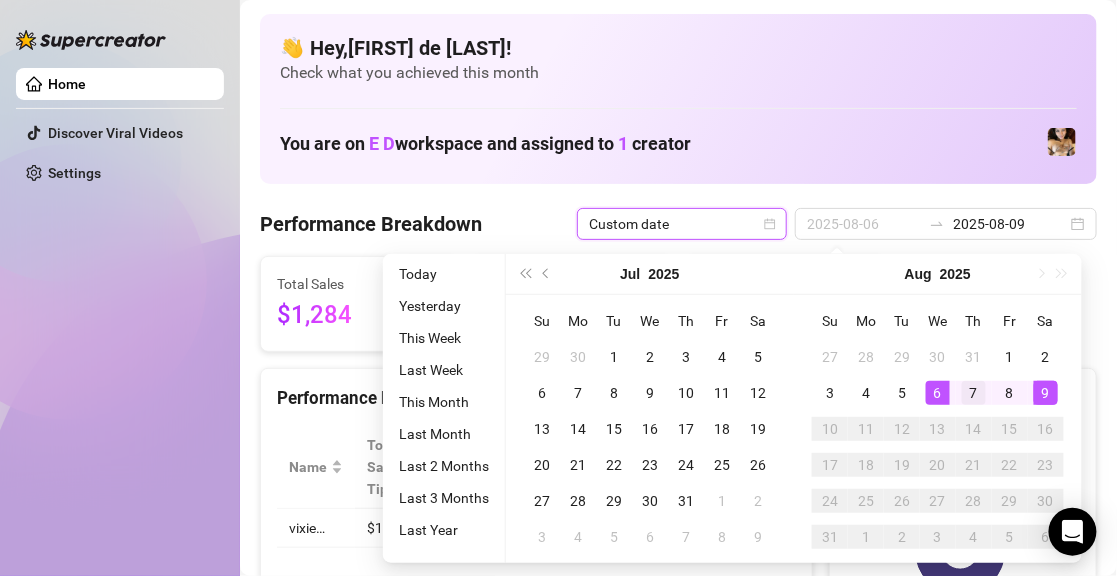 type on "2025-08-07" 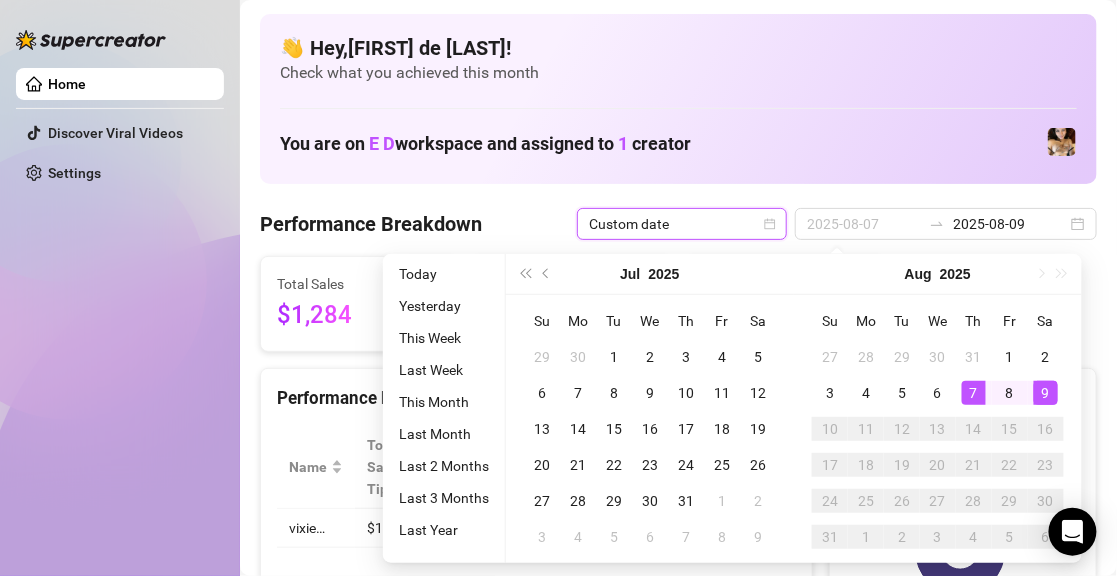 click on "7" at bounding box center (974, 393) 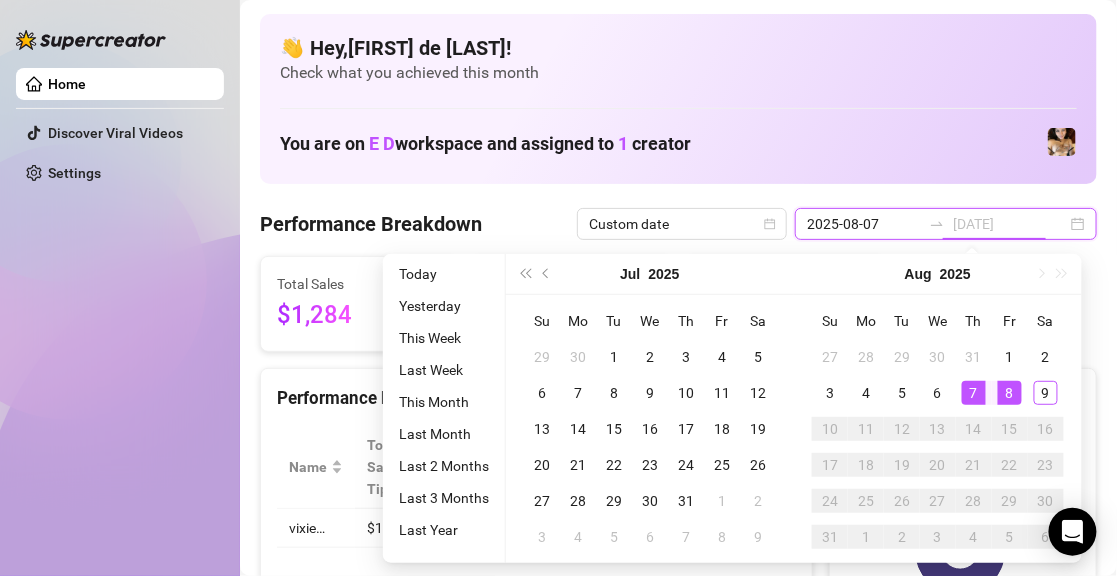 type on "2025-08-09" 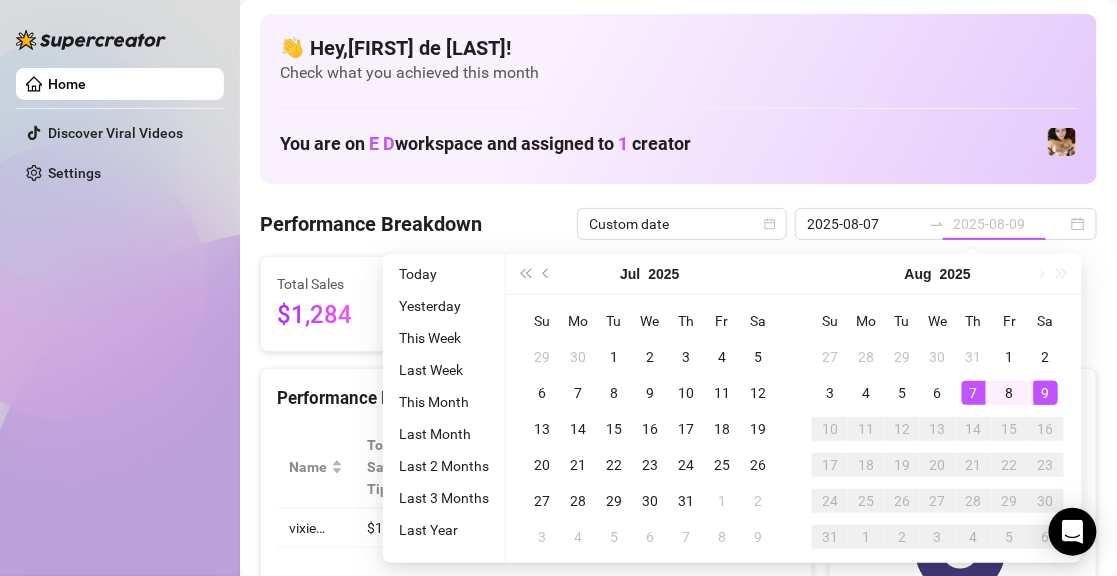 click on "9" at bounding box center [1046, 393] 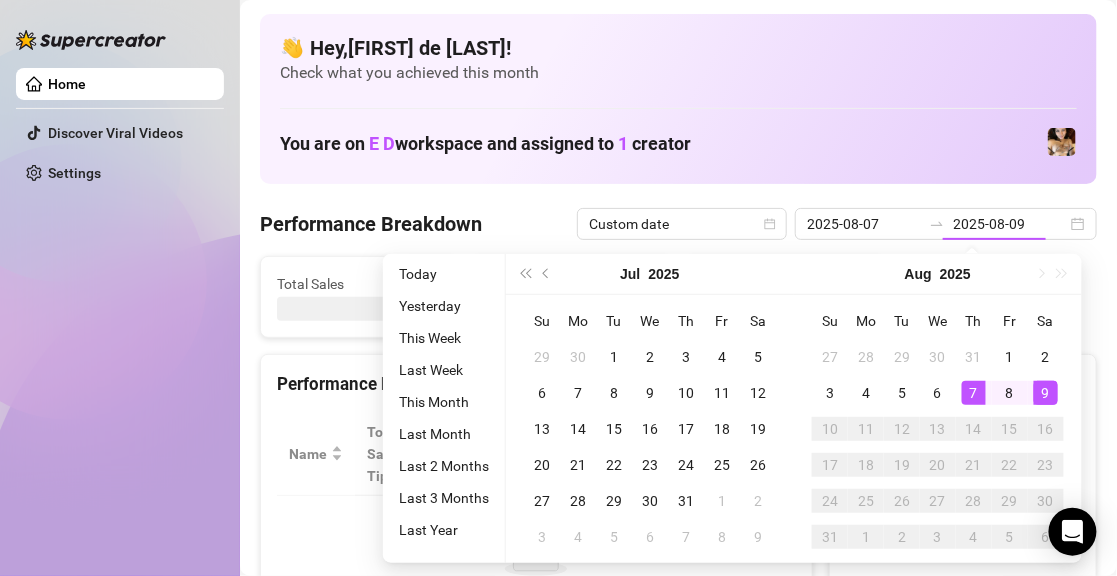 type on "2025-08-07" 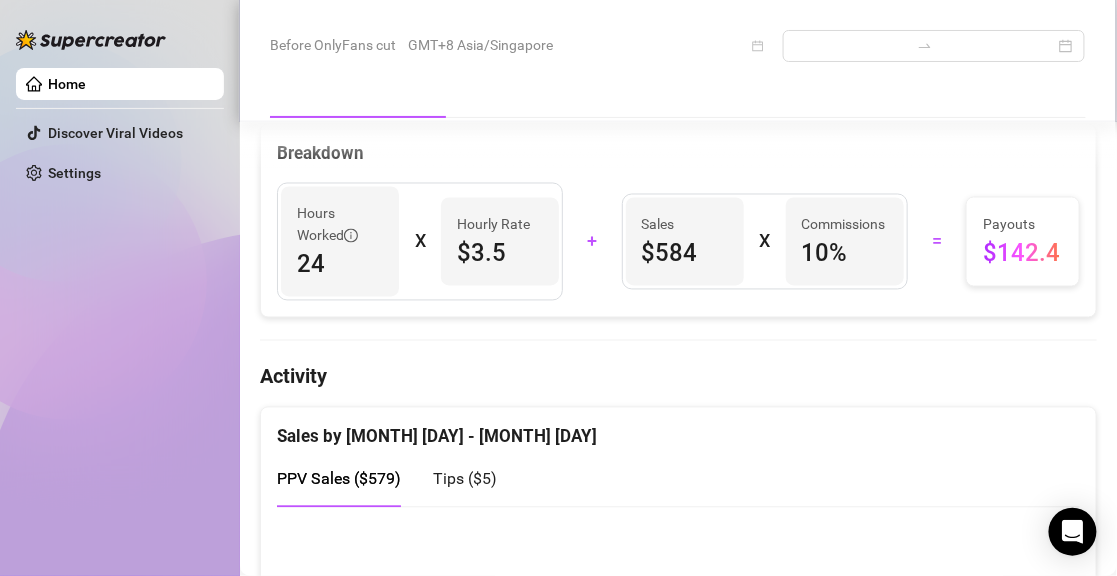 scroll, scrollTop: 1000, scrollLeft: 0, axis: vertical 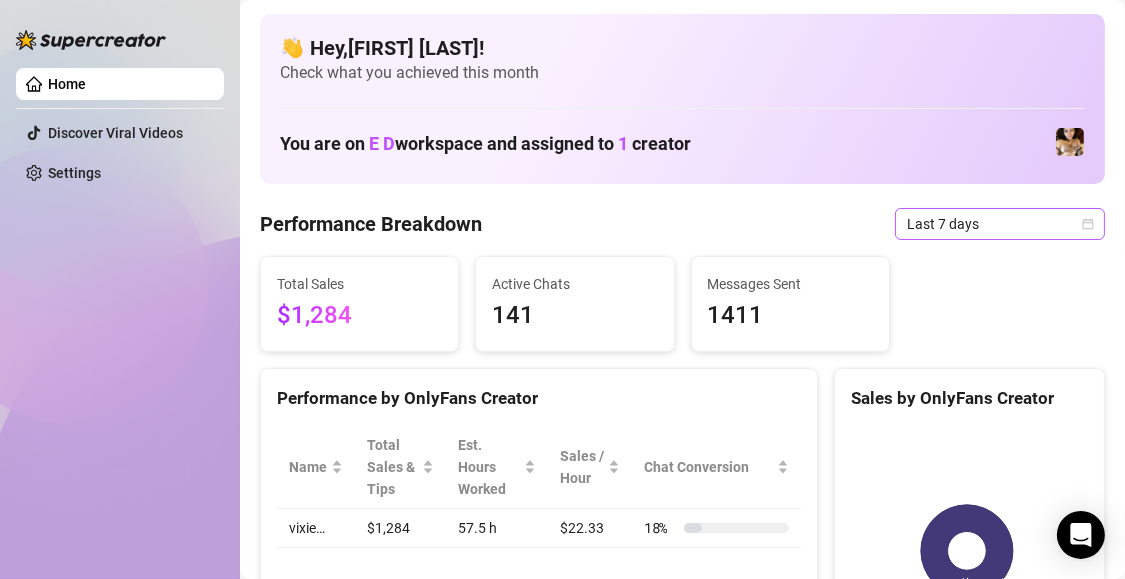 click on "Last 7 days" at bounding box center (1000, 224) 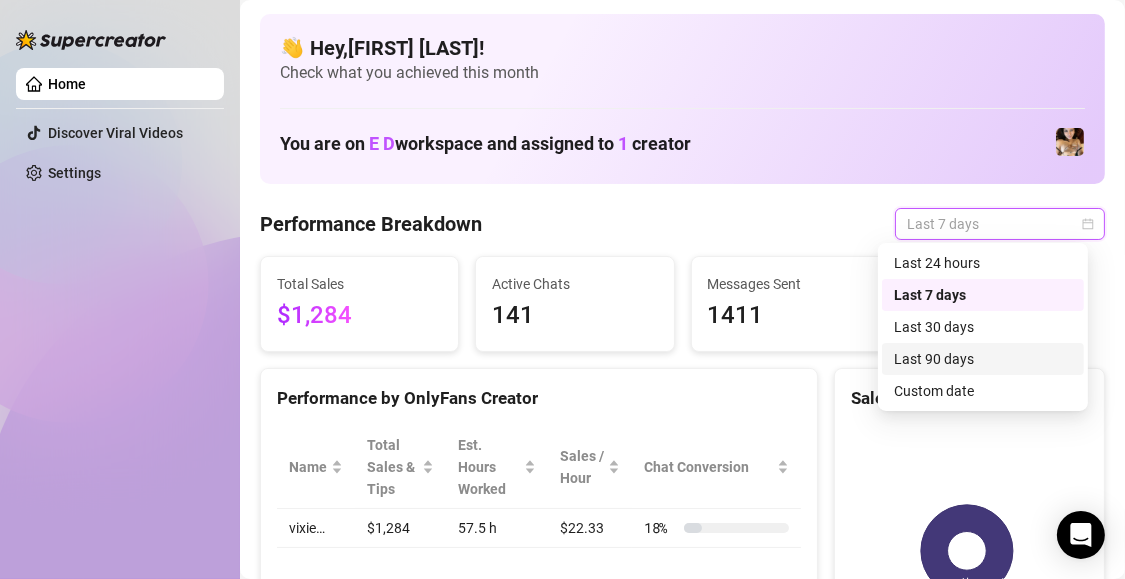 click on "Last 90 days" at bounding box center (983, 359) 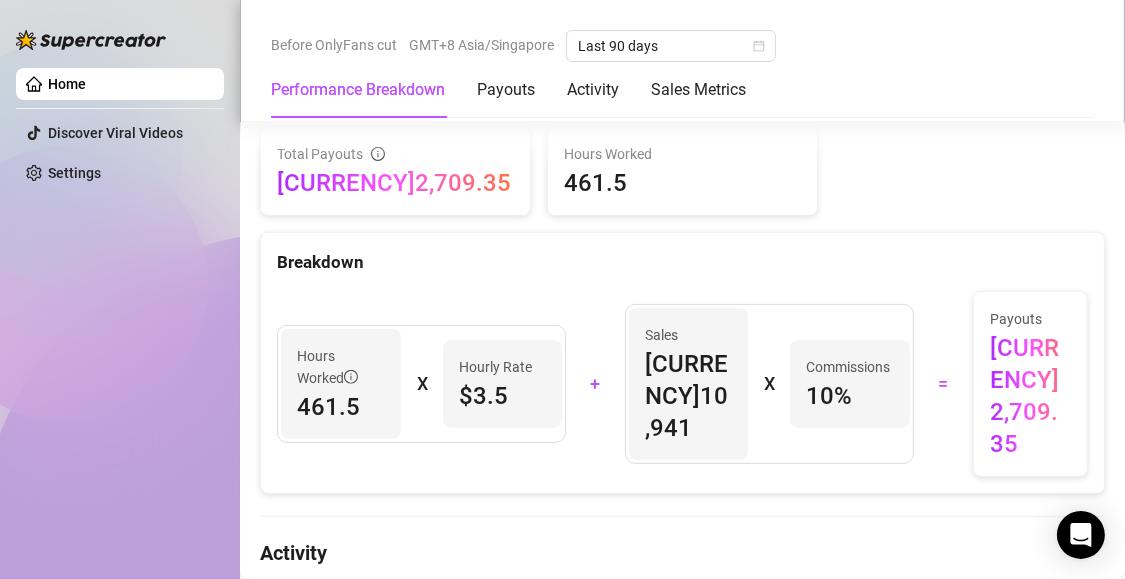 scroll, scrollTop: 700, scrollLeft: 0, axis: vertical 